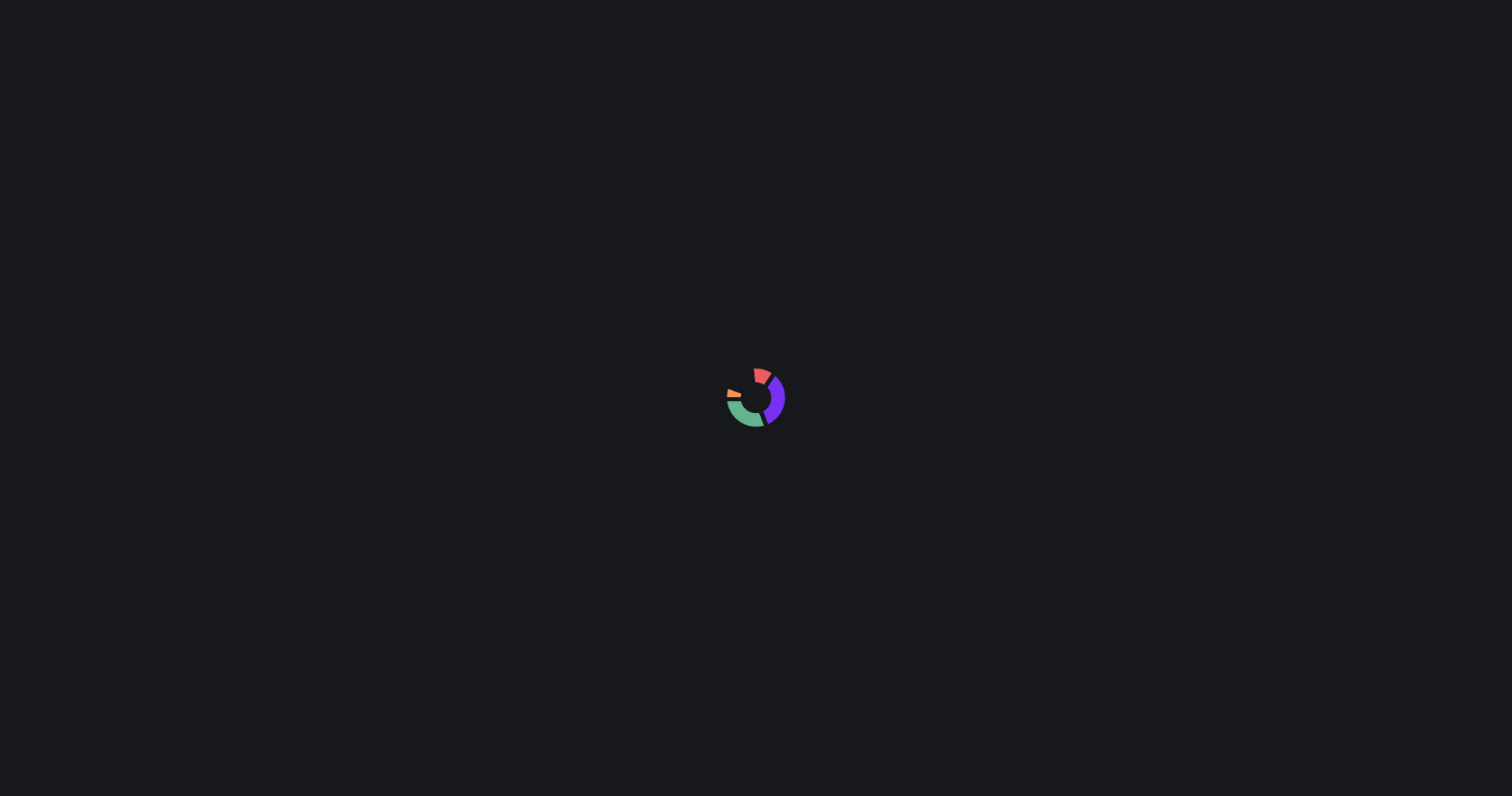 scroll, scrollTop: 0, scrollLeft: 0, axis: both 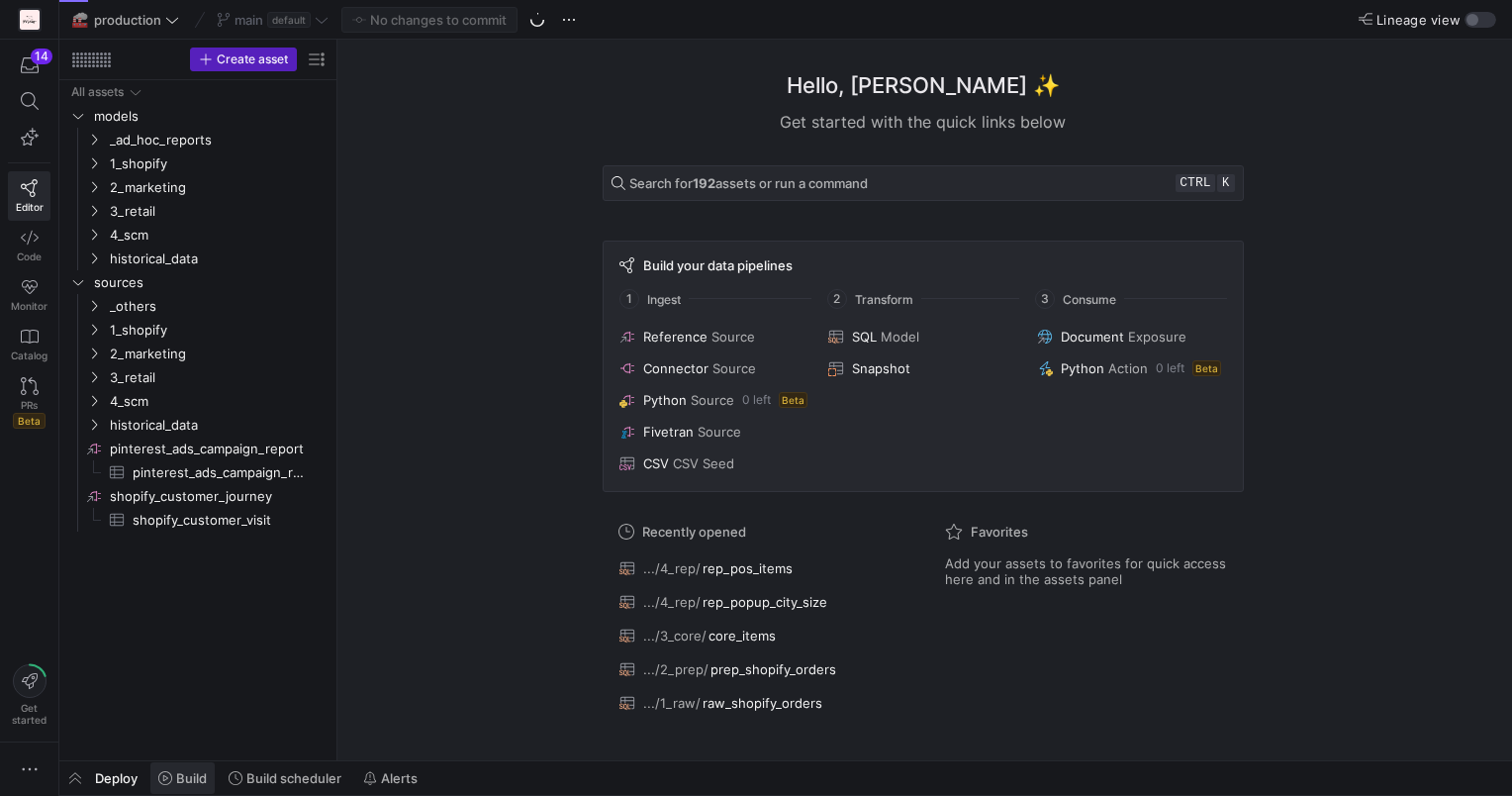 click on "Build" 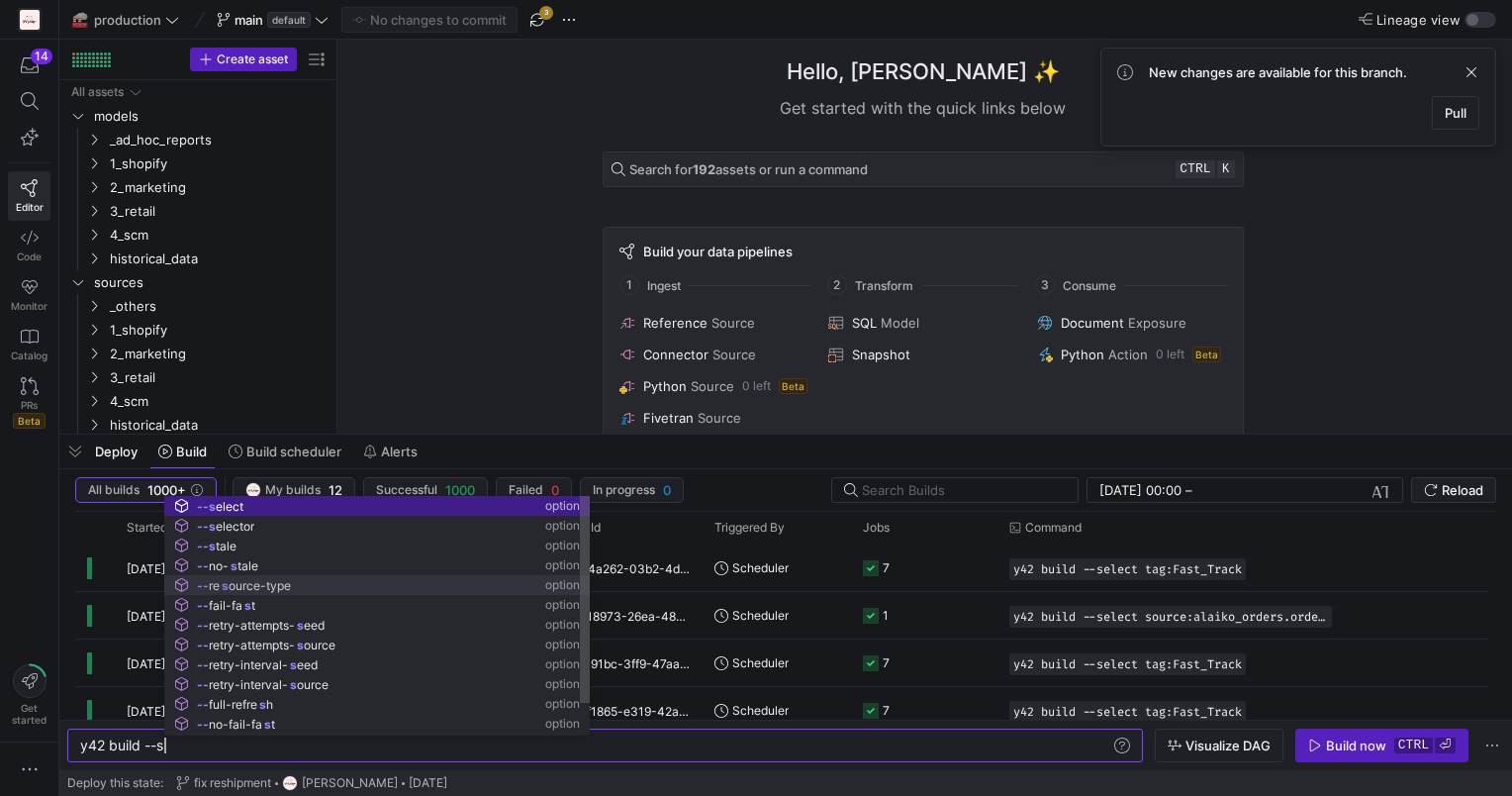 scroll, scrollTop: 0, scrollLeft: 91, axis: horizontal 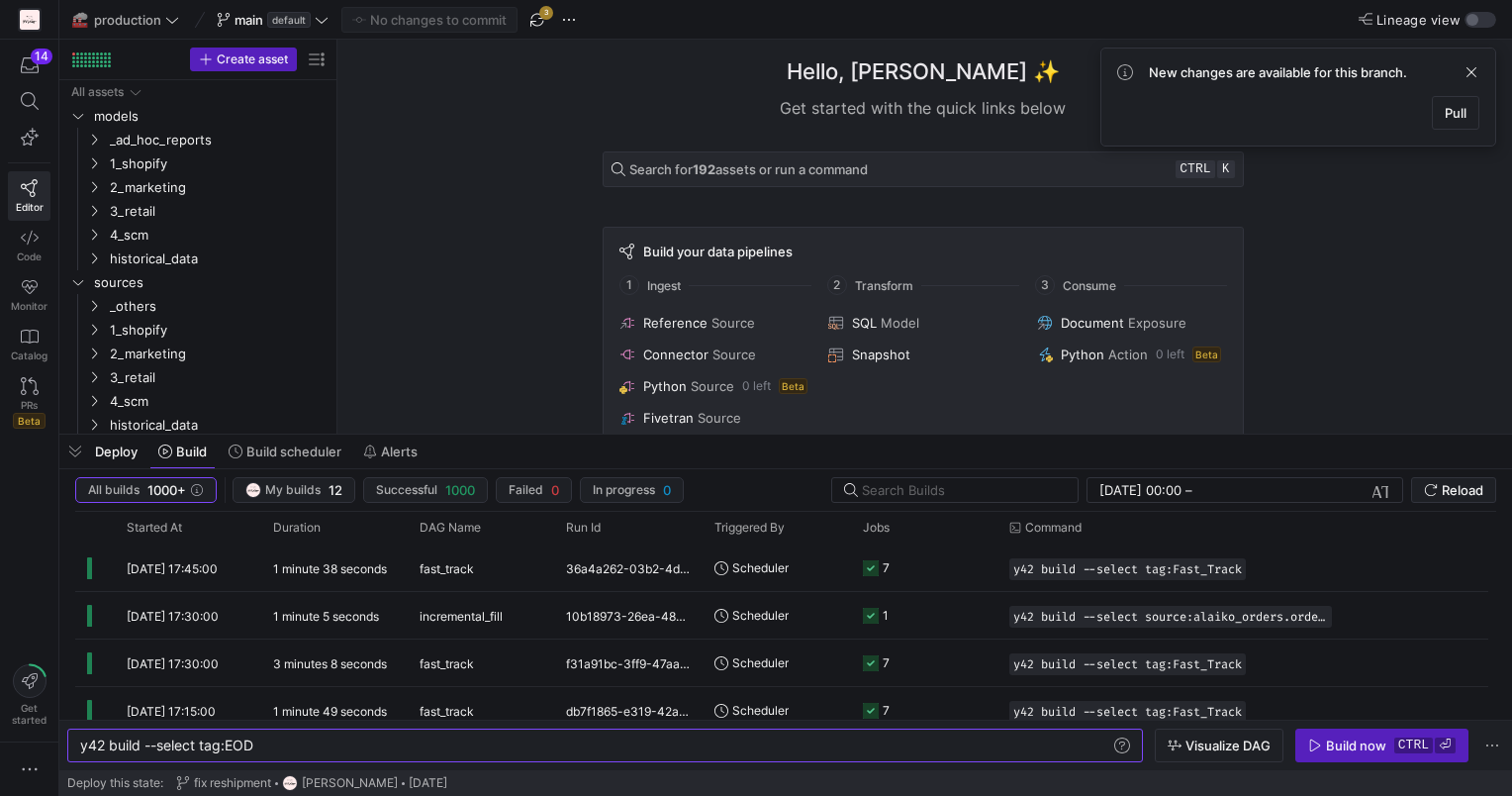type on "y42 build --select tag:EOD" 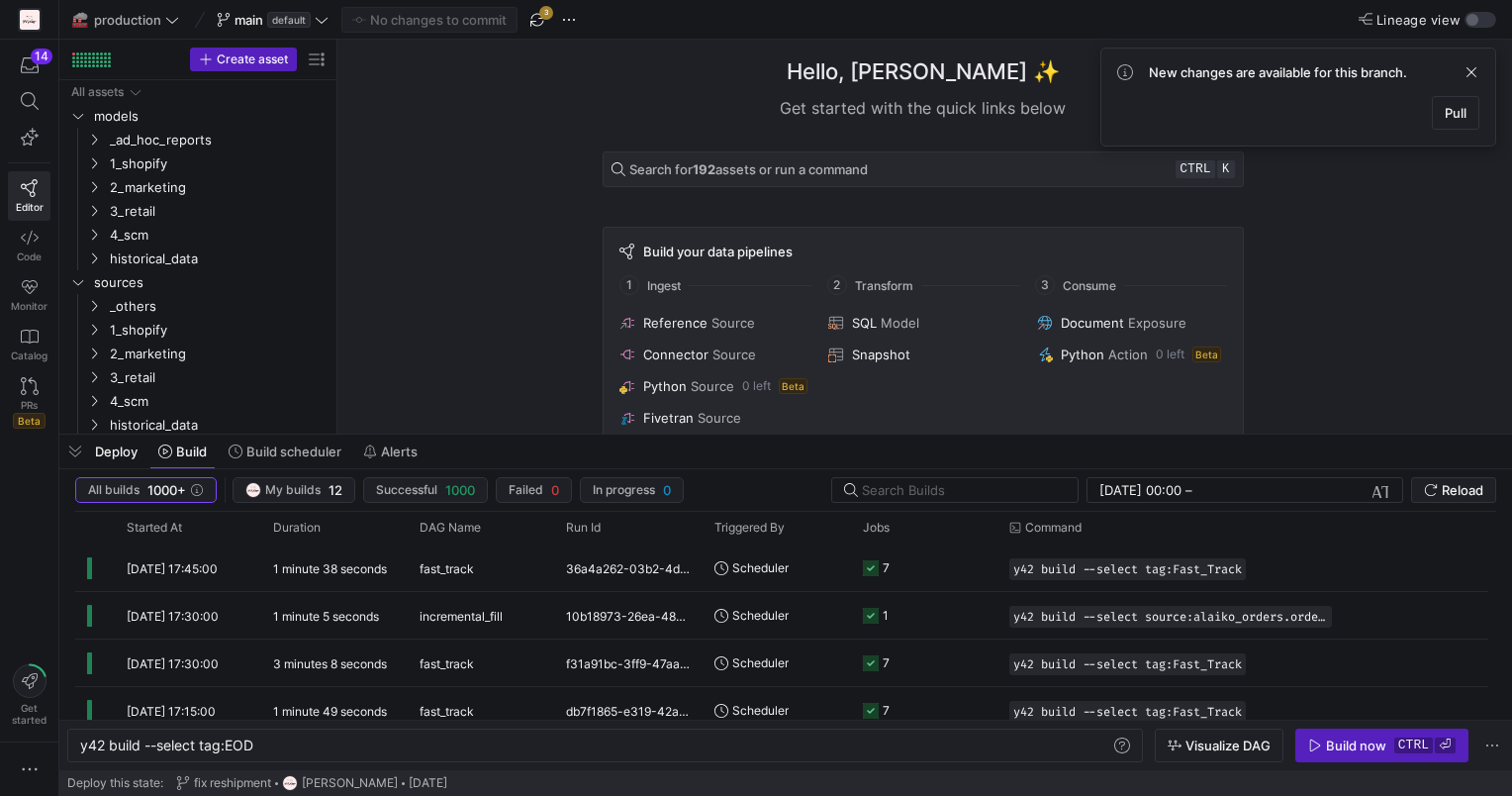 click on "Hello, [PERSON_NAME] ✨  Get started with the quick links below  Search for  192  assets or run a command ctrl k  Build your data pipelines  1 Ingest 2 Transform 3 Consume
Reference Source
Connector Source
Python Source 0 left   Beta
Fivetran Source
CSV CSV Seed
SQL Model
Snapshot
Document Exposure
Python Action 0 left   Beta
Recently opened
.../4_rep/ rep_pos_items
.../4_rep/ rep_popup_city_size
.../3_core/ core_items
.../2_prep/ prep_shopify_orders
.../1_raw/ raw_shopify_orders  Favorites   Add your assets to favorites for quick access here and in the assets panel" 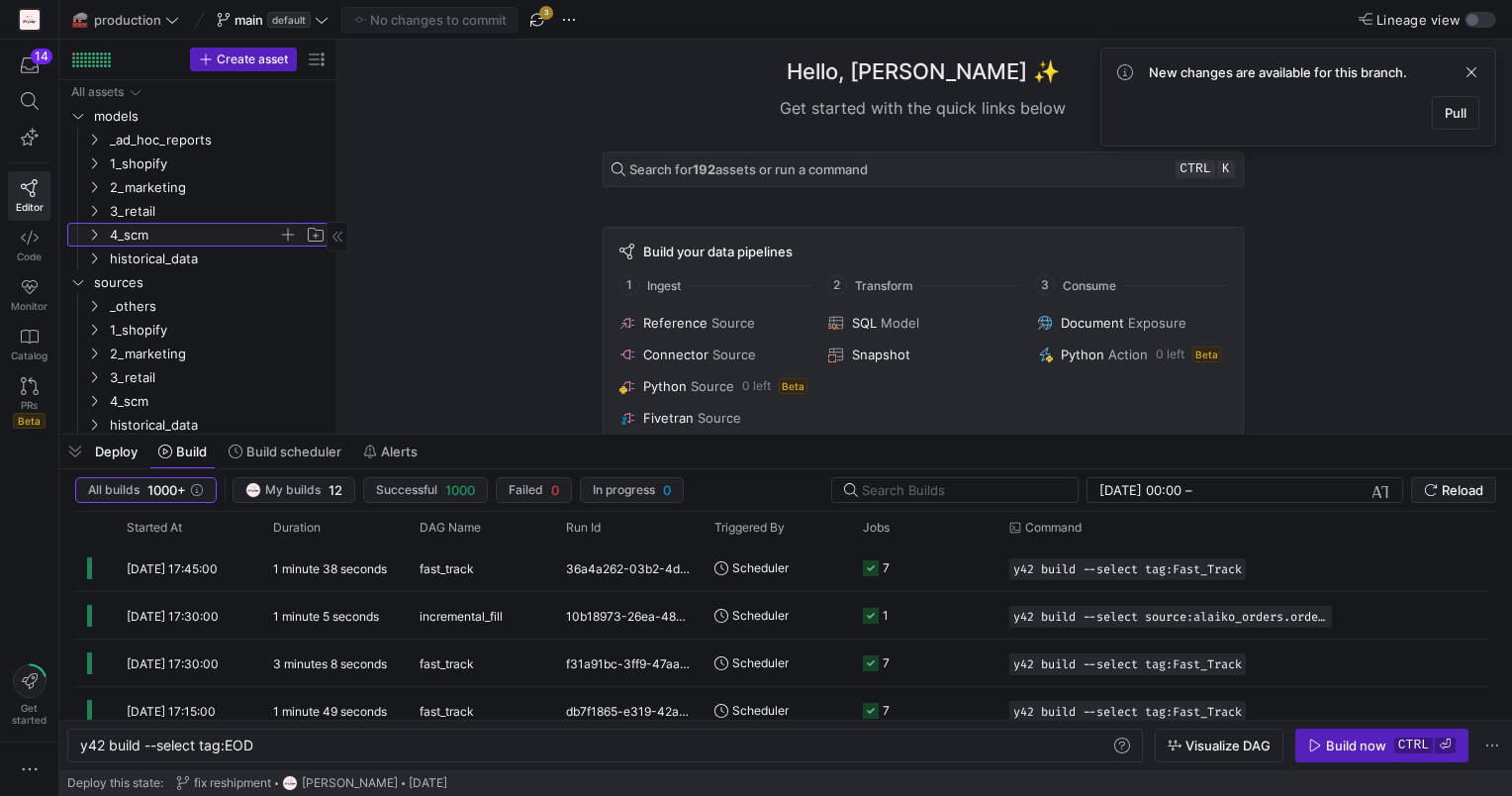 click 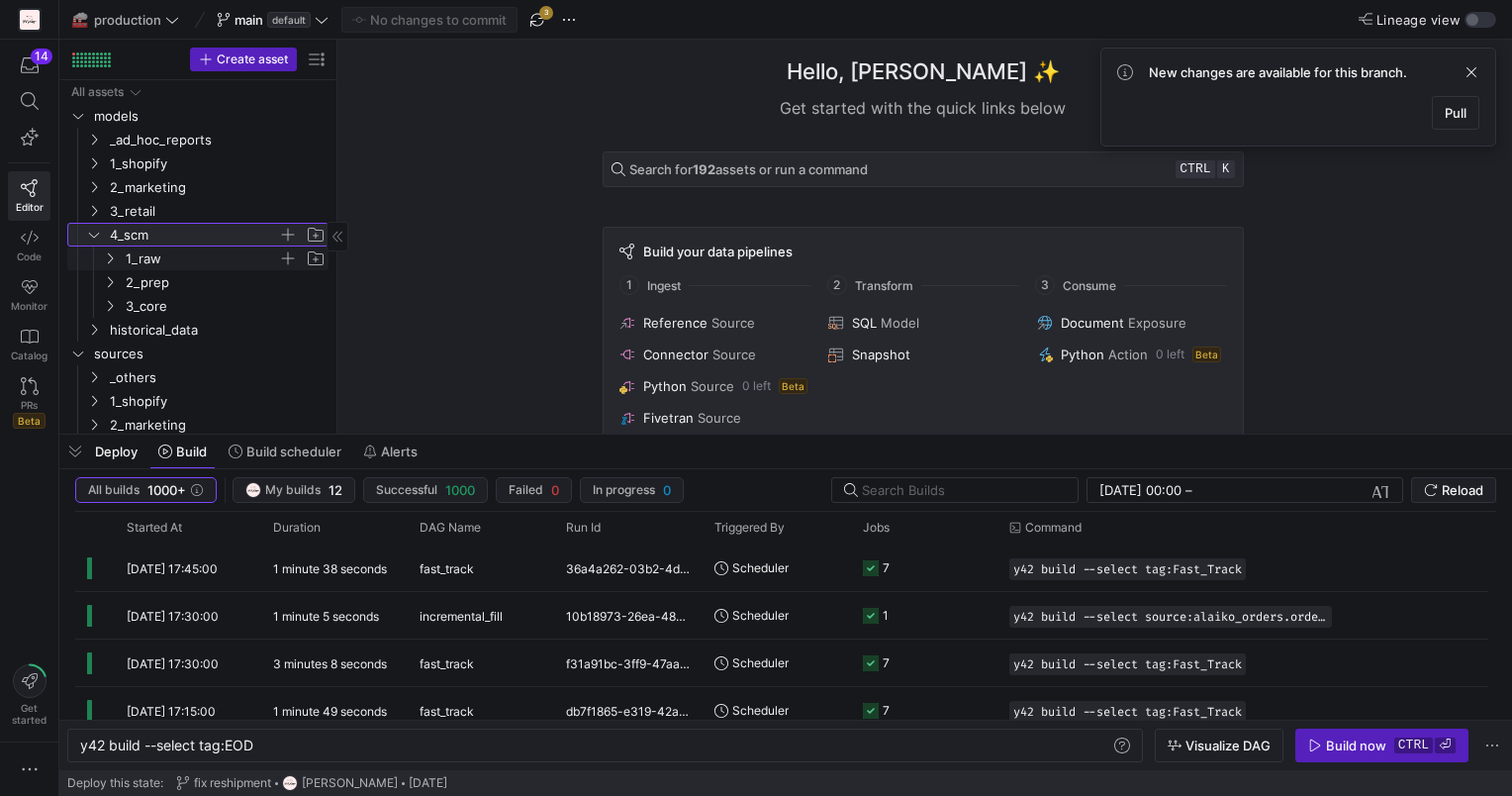 scroll, scrollTop: 176, scrollLeft: 0, axis: vertical 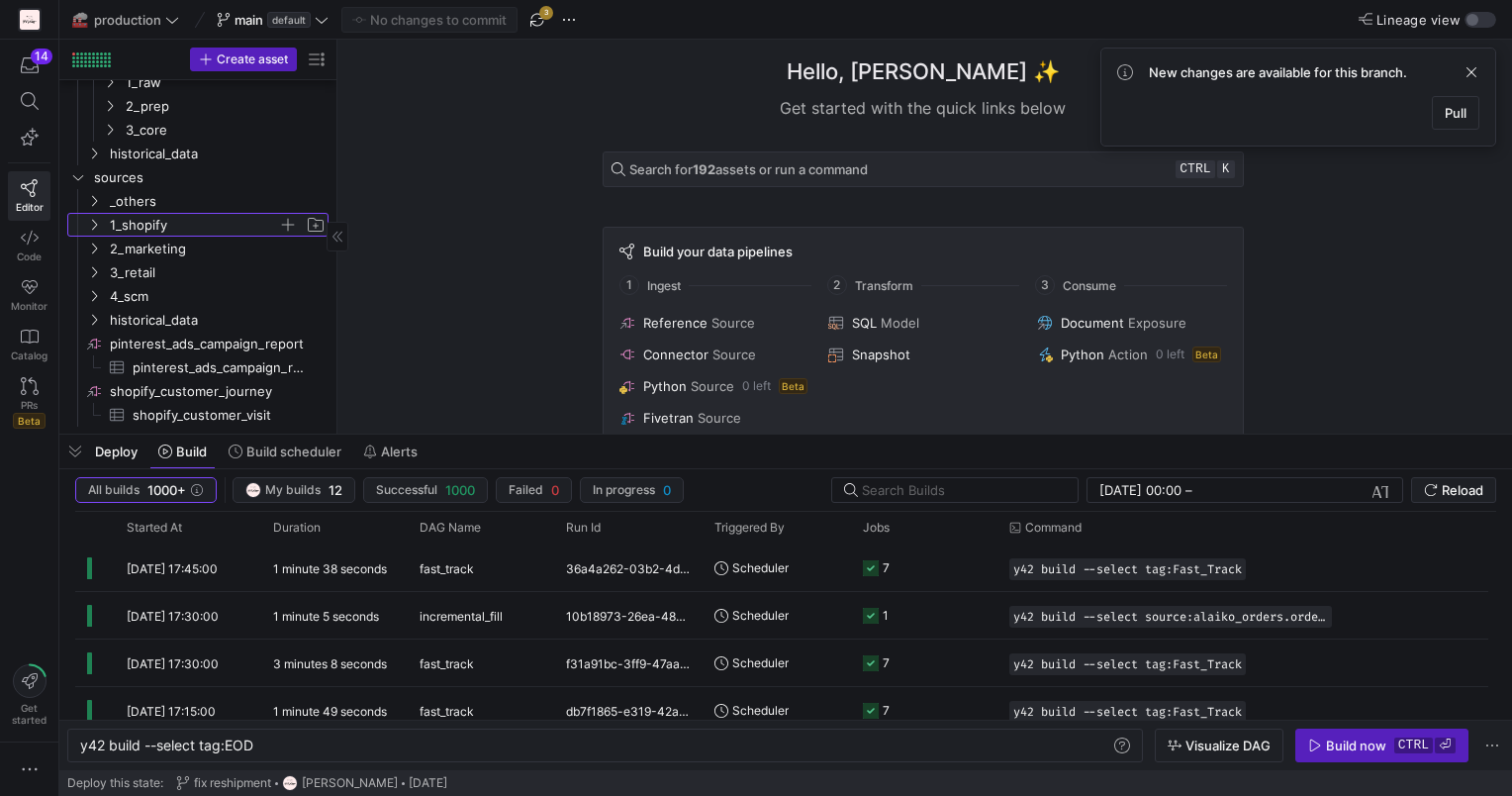 click 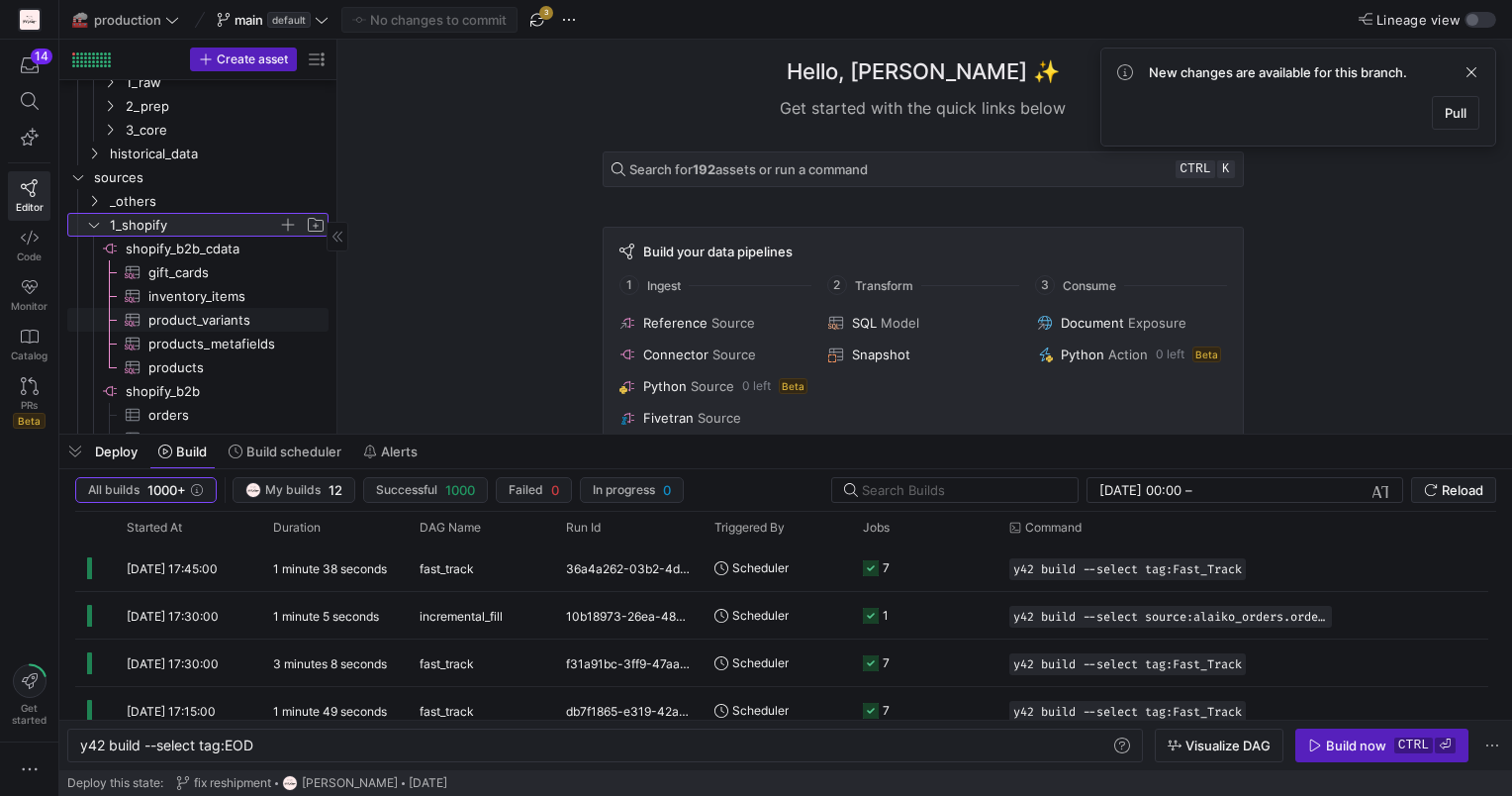 scroll, scrollTop: 344, scrollLeft: 0, axis: vertical 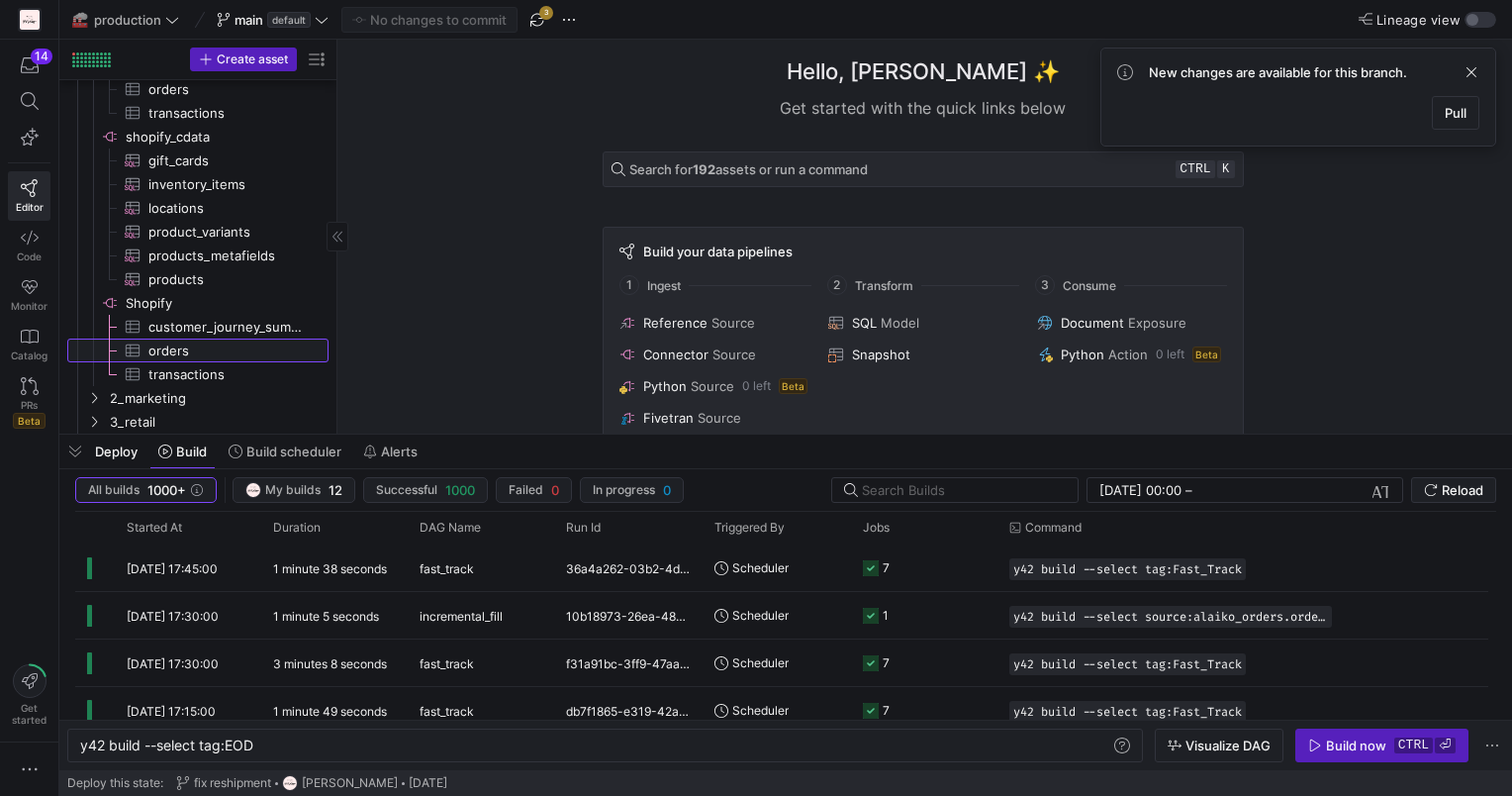 click on "orders​​​​​​​​​" 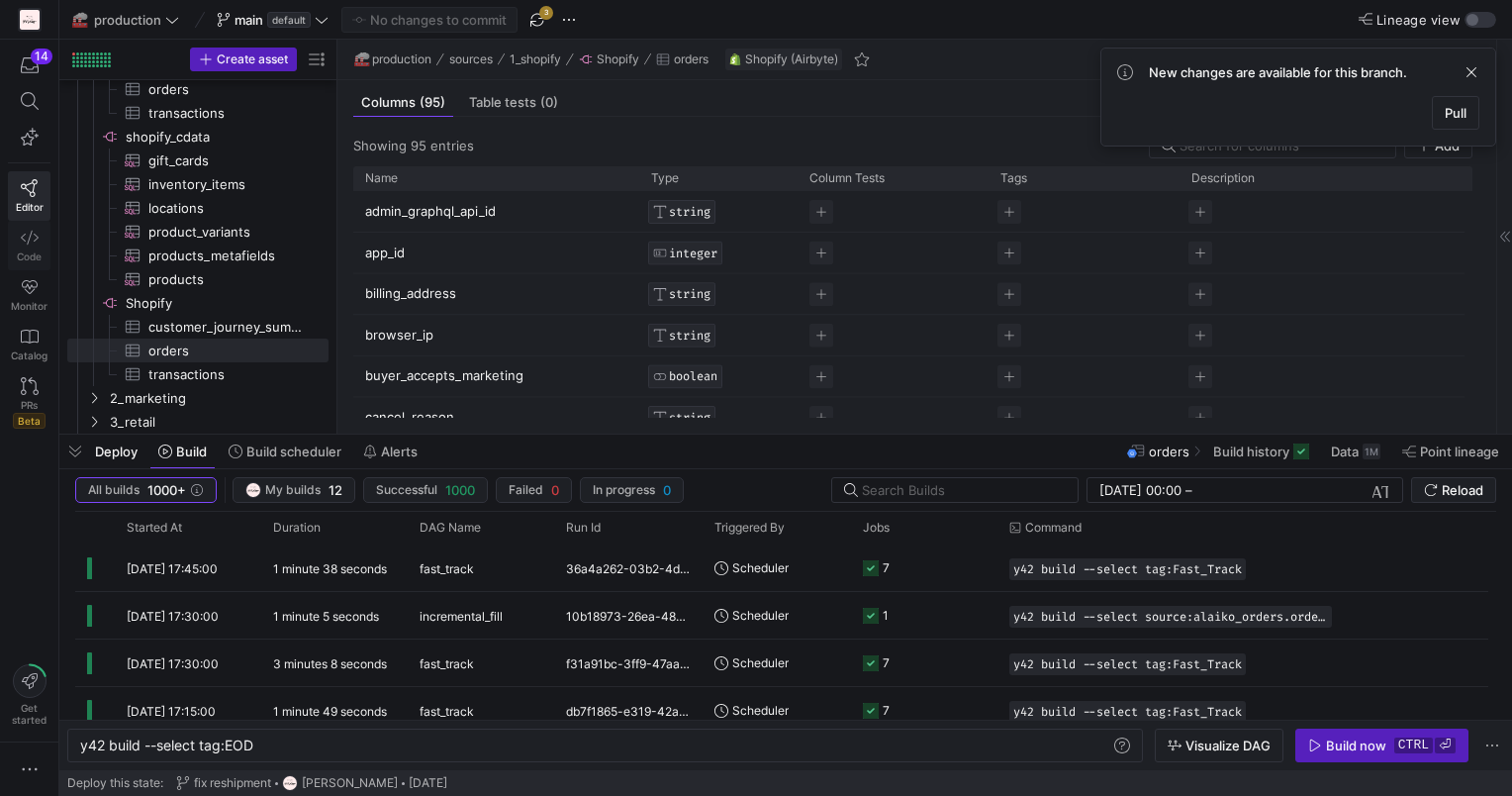 click on "Code" 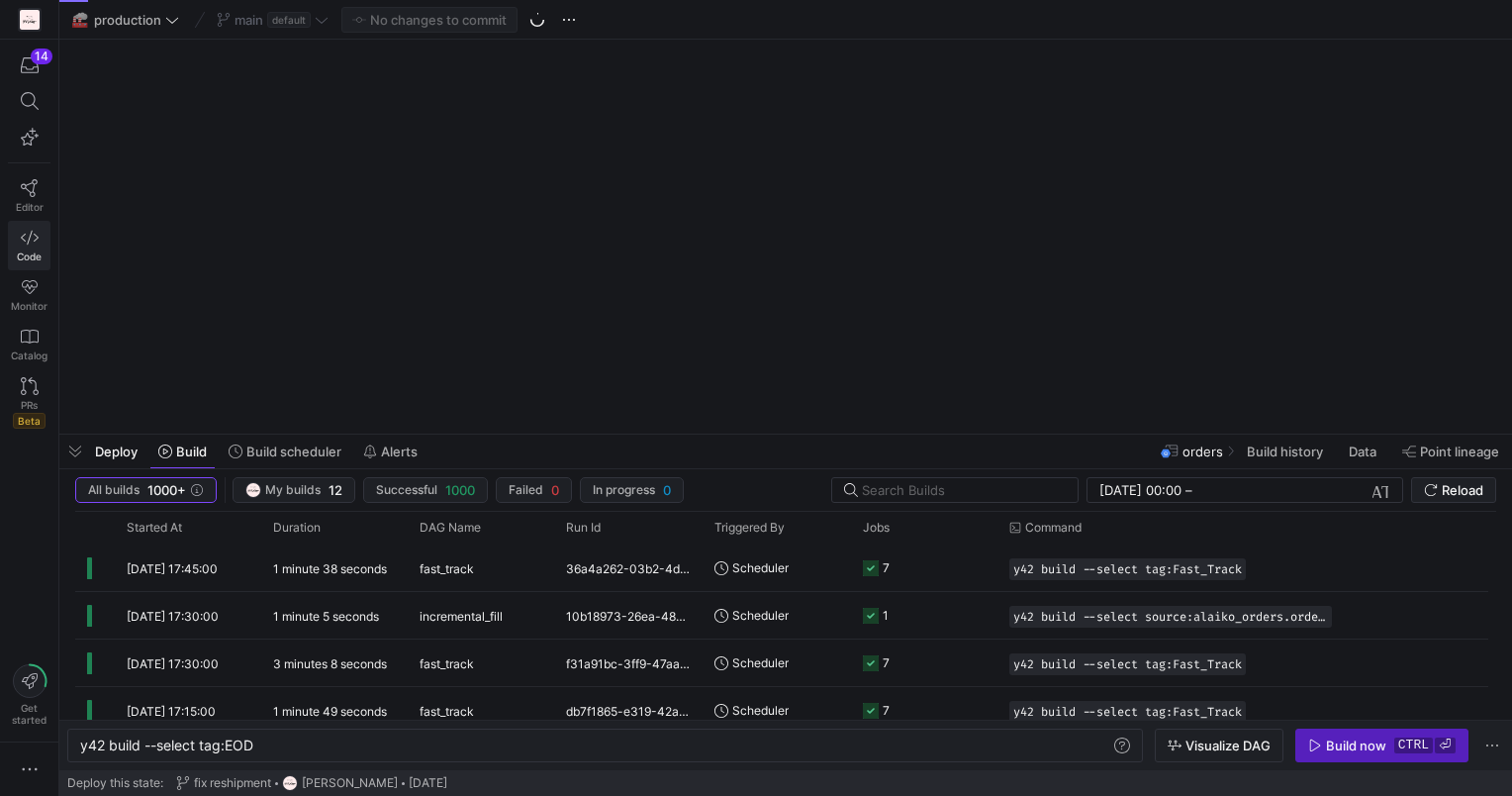 scroll, scrollTop: 0, scrollLeft: 0, axis: both 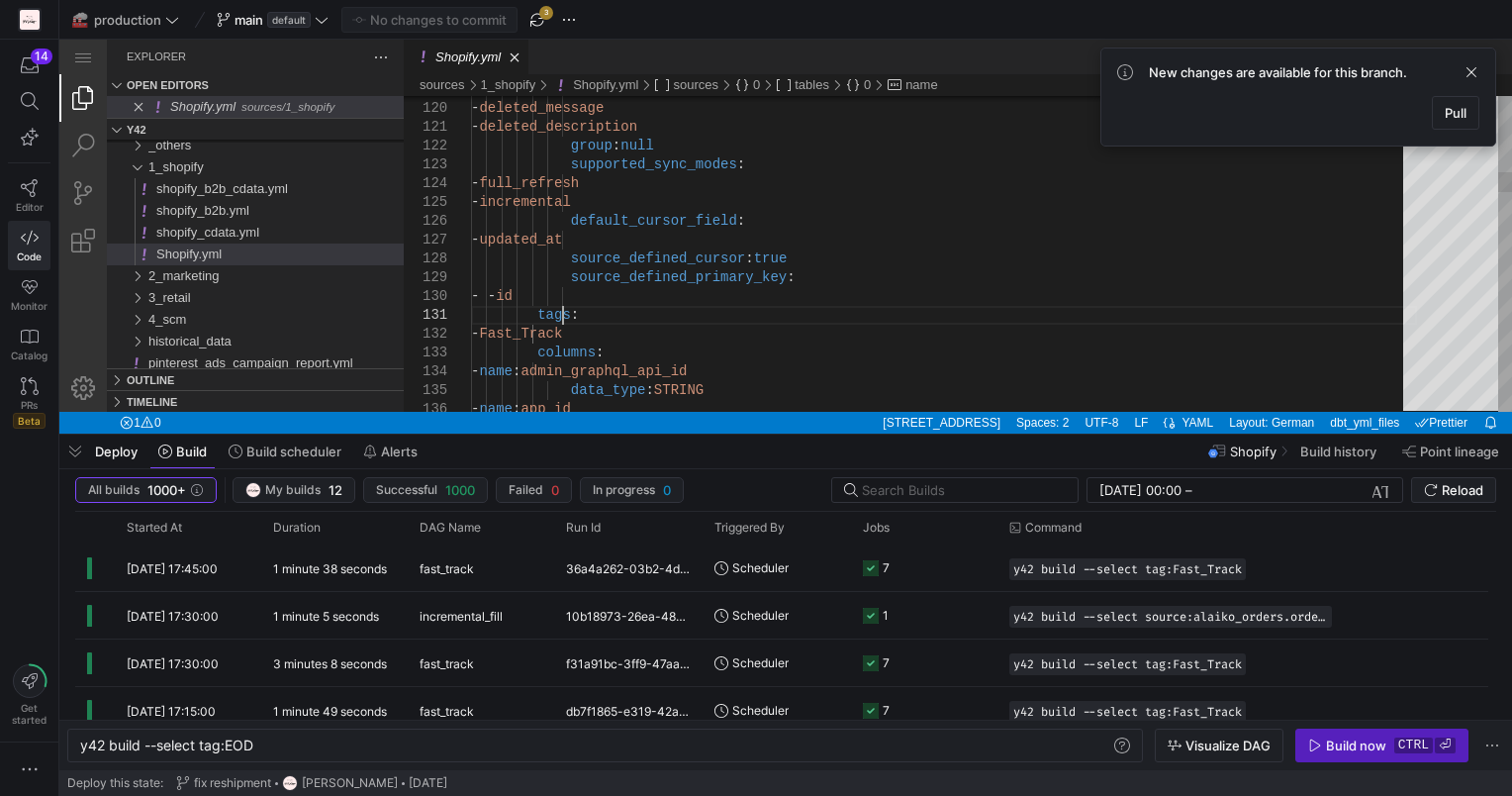 click on "-  deleted_at               -  deleted_message               -  deleted_description              group :  null              supported_sync_modes :               -  full_refresh               -  incremental              default_cursor_field :               -  updated_at              source_defined_cursor :  true              source_defined_primary_key :               - -  id          tags :           -  Fast_Track          columns :           -  name :  admin_graphql_api_id              data_type :  STRING           -  name :  app_id" at bounding box center (944, 2355) 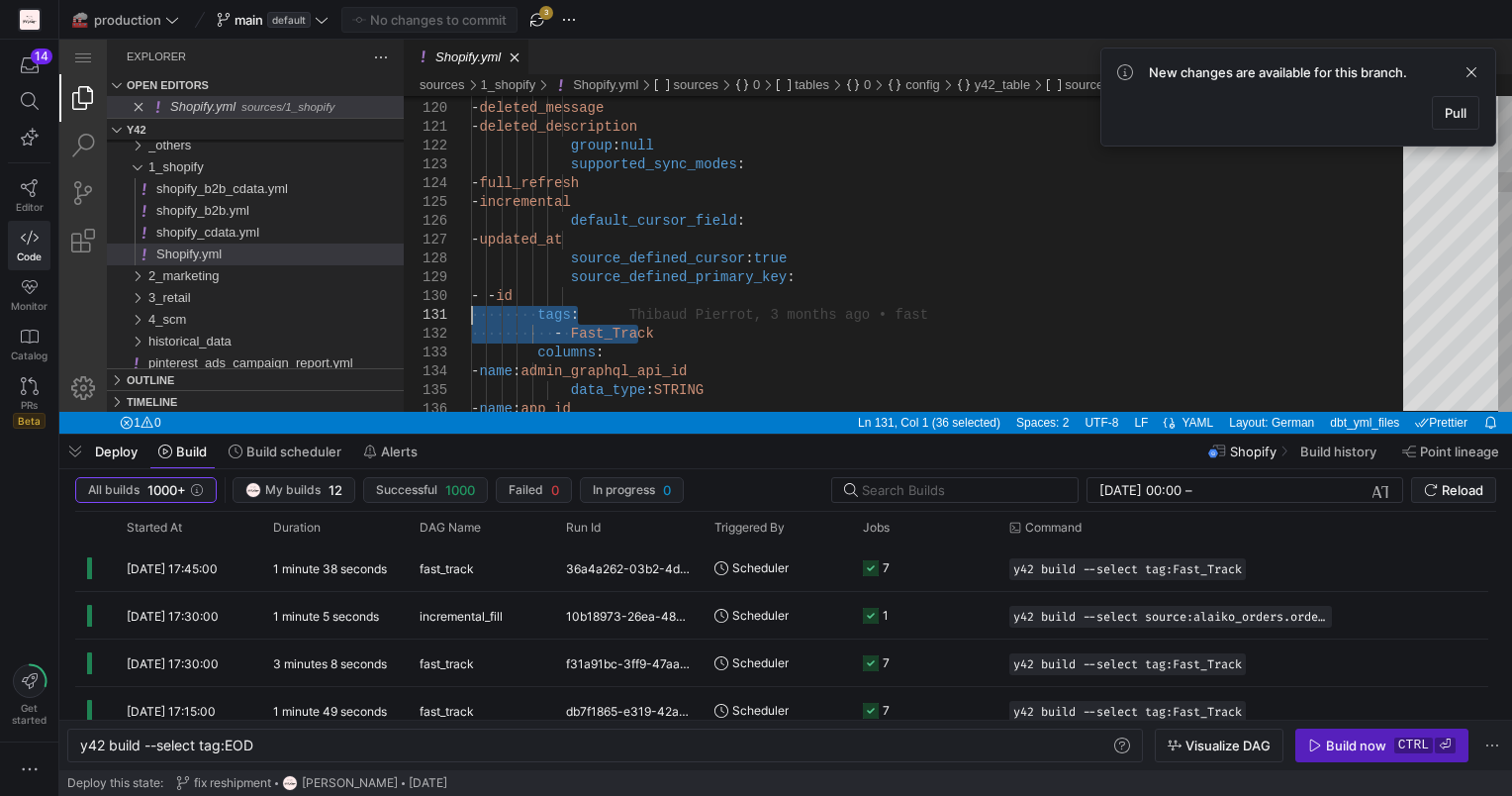 drag, startPoint x: 639, startPoint y: 337, endPoint x: 461, endPoint y: 322, distance: 178.6309 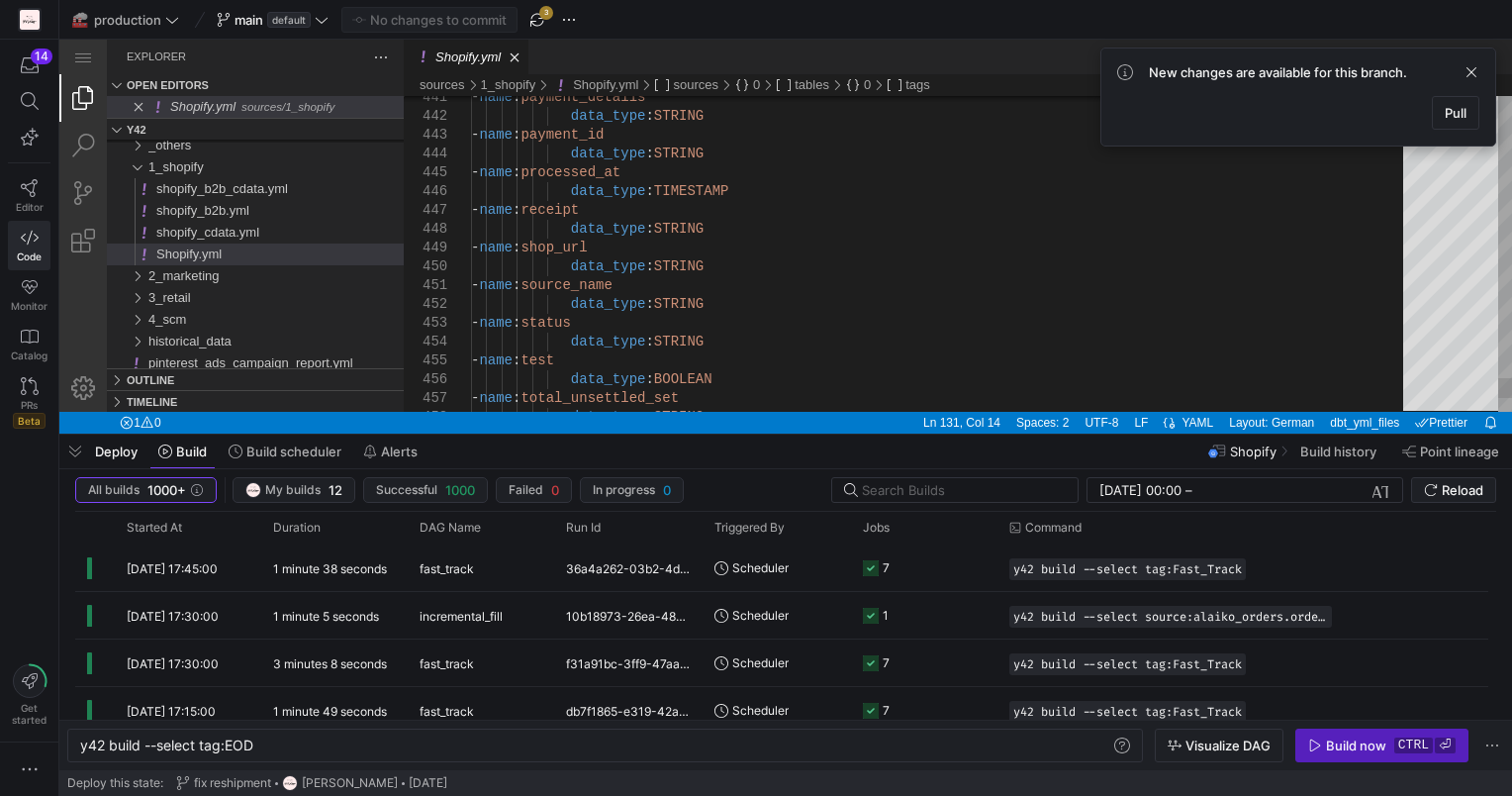 type on "- name: source_name
data_type: STRING
- name: status
data_type: STRING
- name: test
data_type: BOOLEAN
- name: total_unsettled_set
data_type: STRING
- name: user_id
data_type: INTEGER" 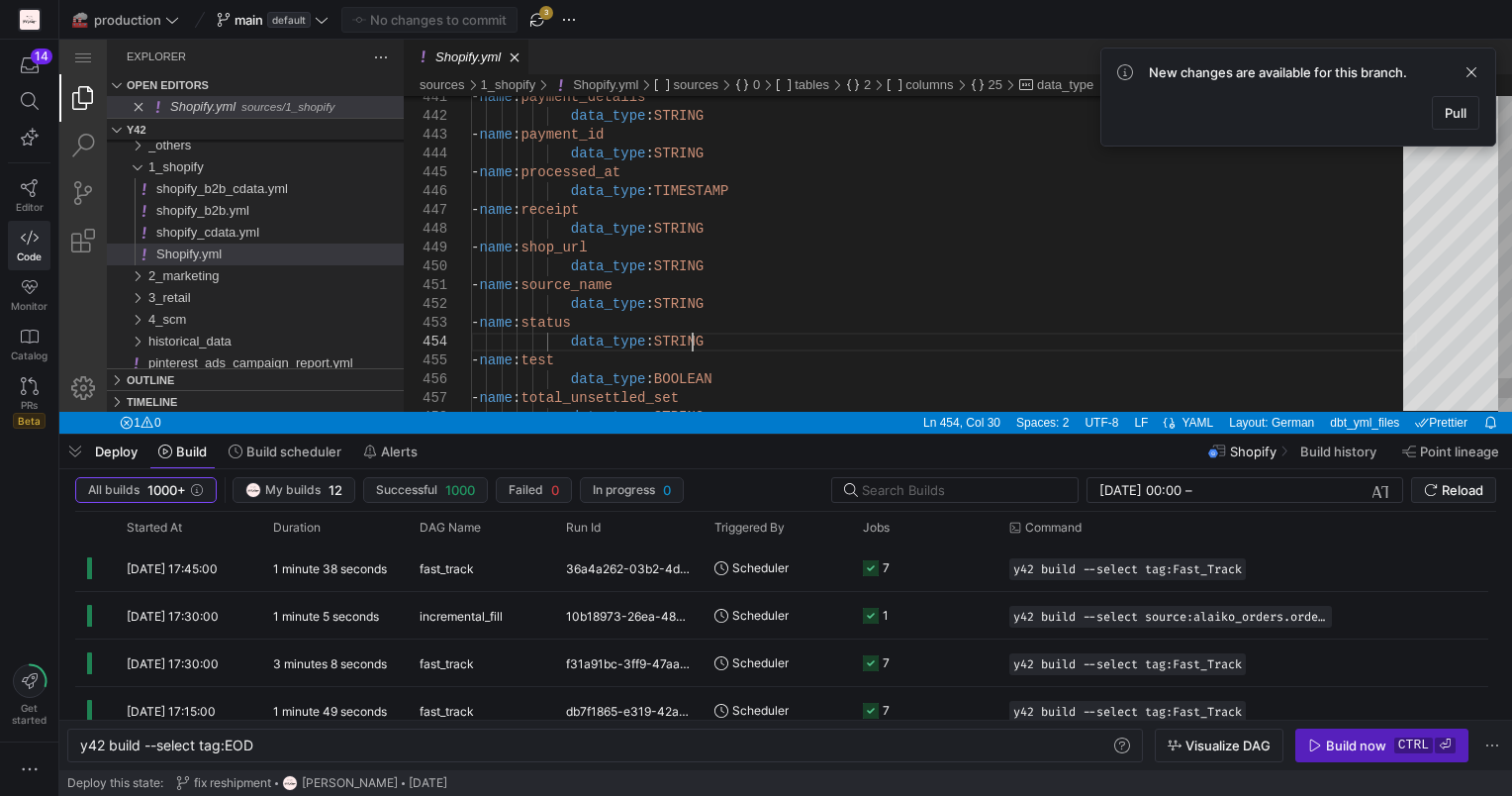 click on "-  name :  payment_details              data_type :  STRING           -  name :  payment_id              data_type :  STRING           -  name :  processed_at              data_type :  TIMESTAMP           -  name :  receipt              data_type :  STRING           -  name :  shop_url              data_type :  STRING           -  name :  source_name              data_type :  STRING           -  name :  status              data_type :  STRING           -  name :  test              data_type :  BOOLEAN           -  name :  total_unsettled_set              data_type :  STRING" at bounding box center (944, -3694) 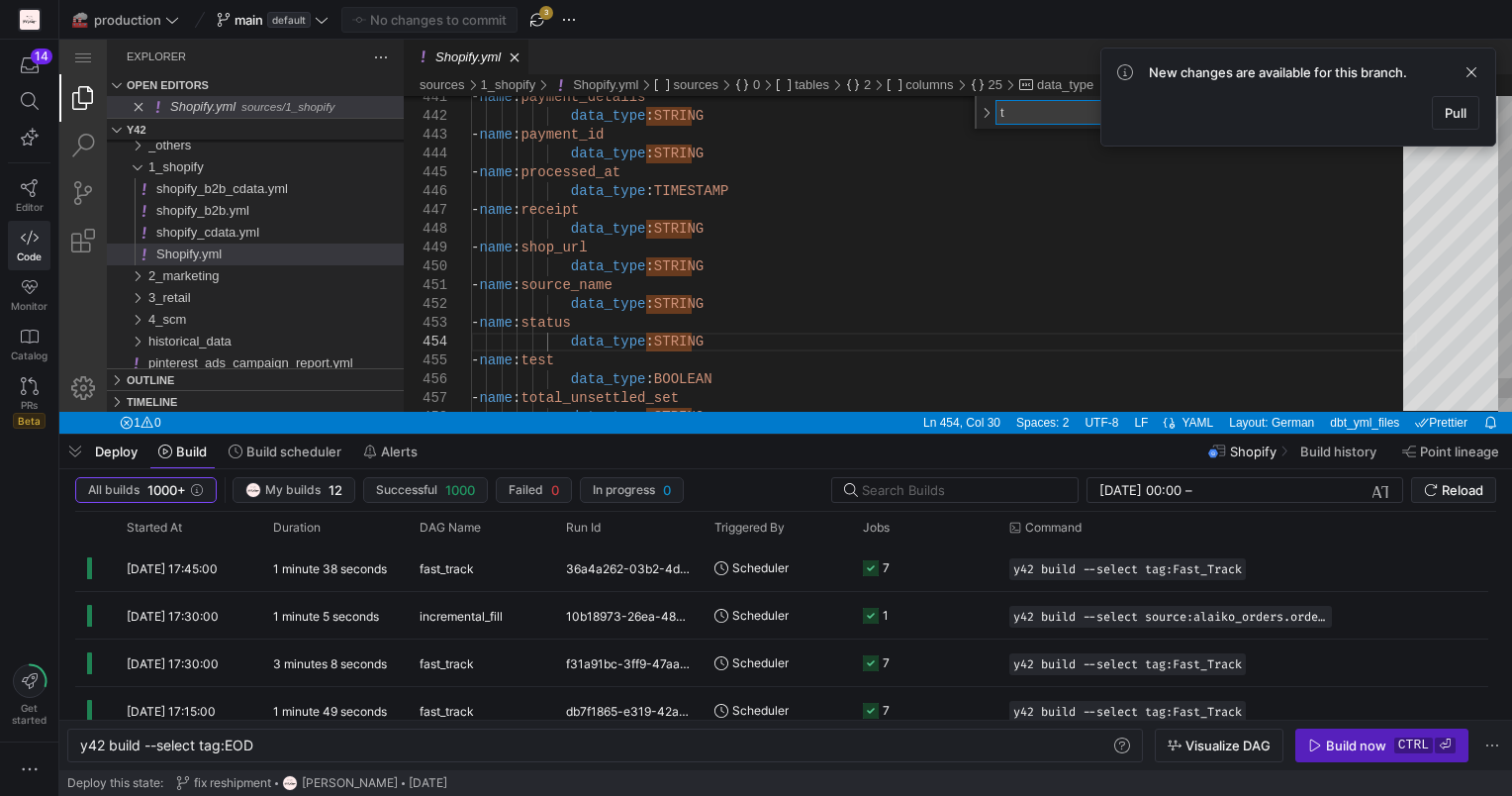 type on "ta" 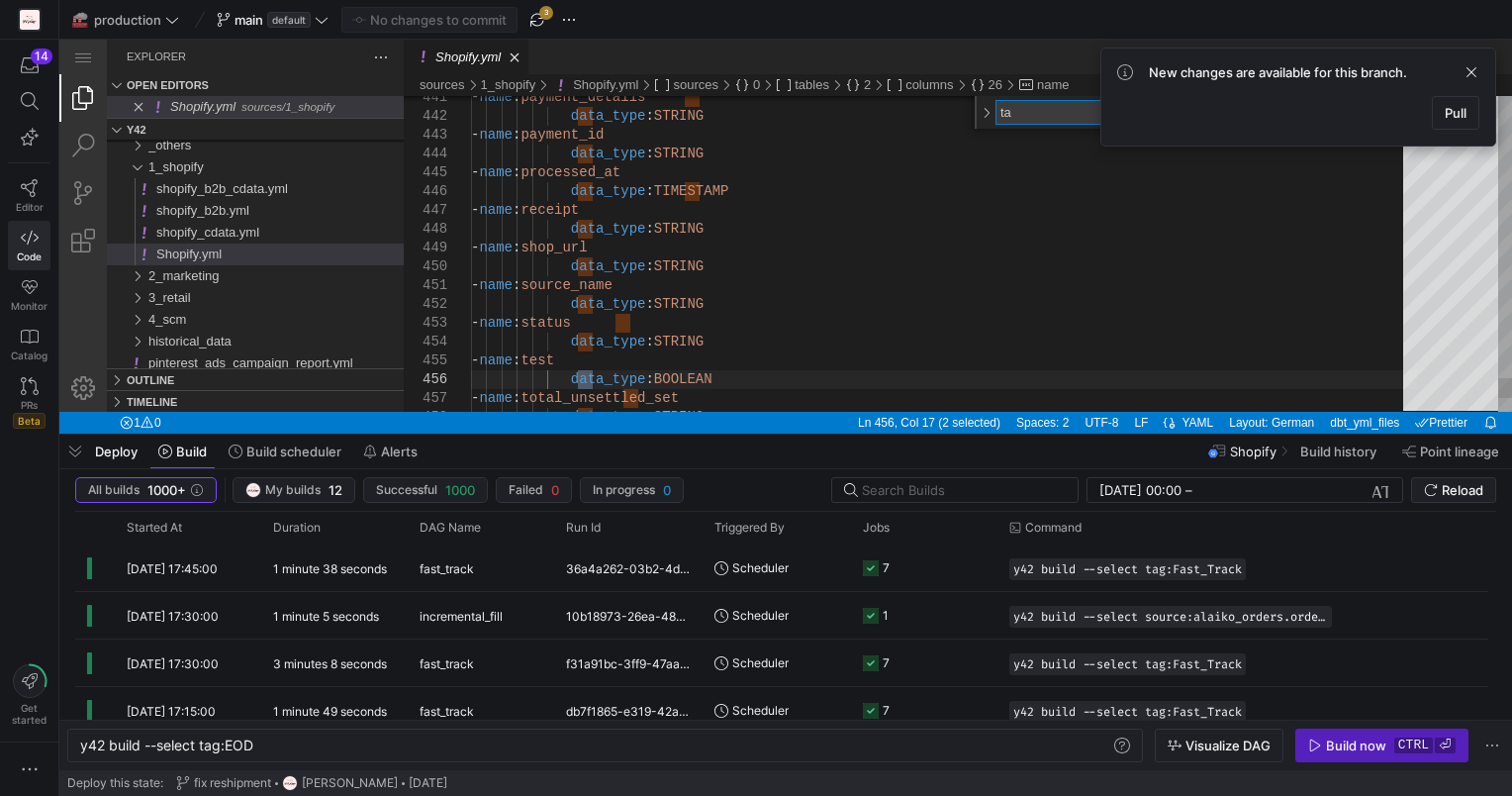 type on "tags: []
tables:
- name: orders
config:
y42_table:
import: orders
columns:
- id
- admin_graphql_api_id
- app_id" 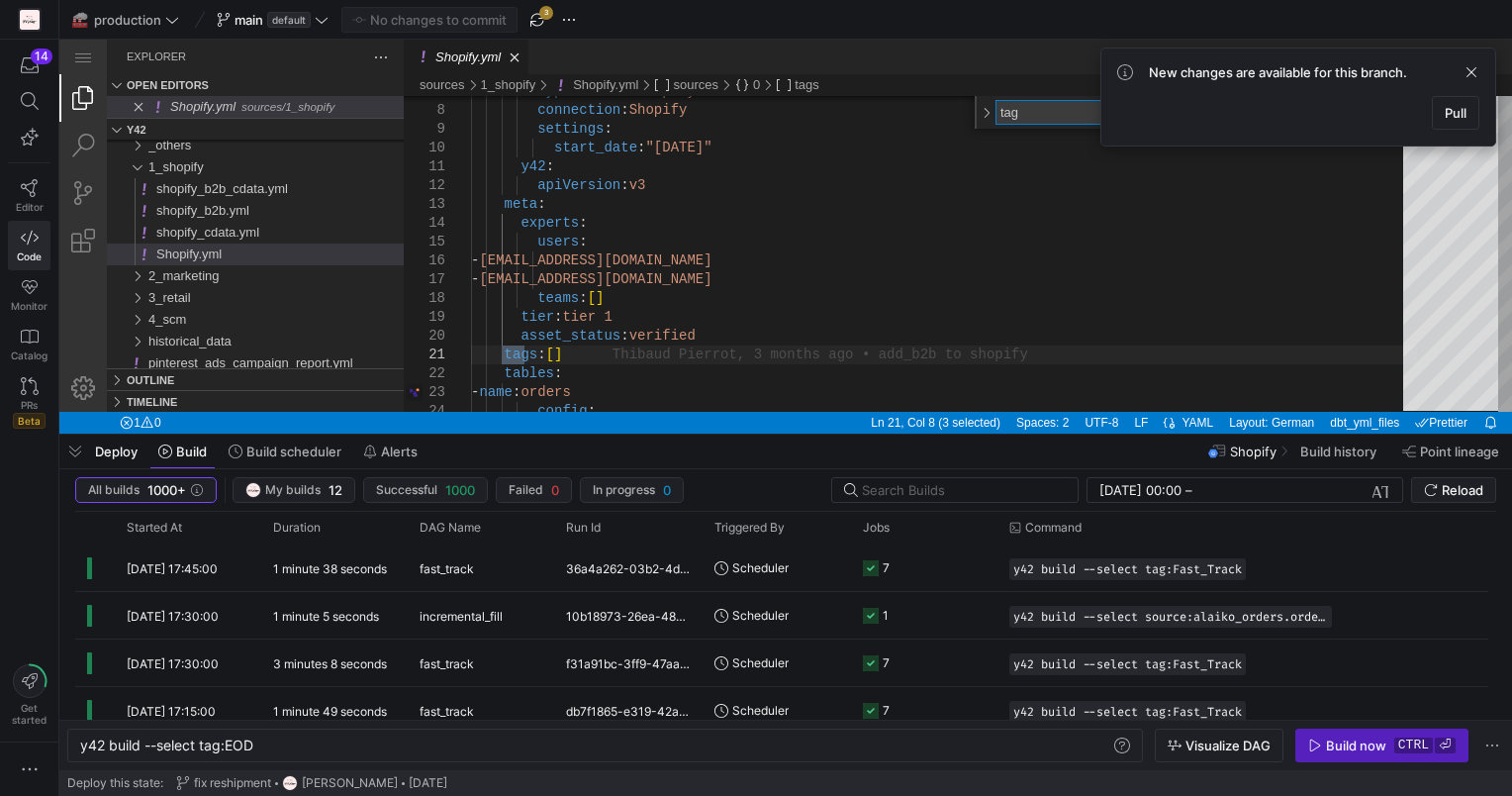 type on "tag" 